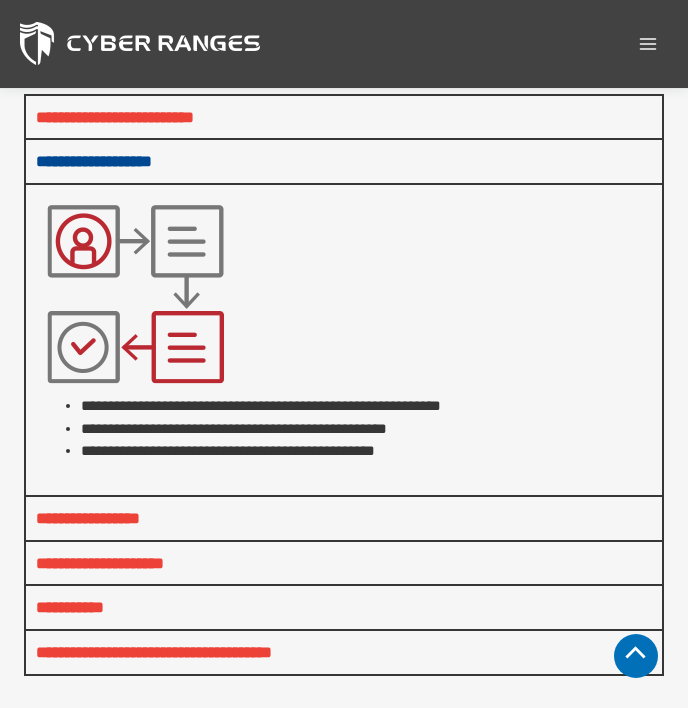 scroll, scrollTop: 0, scrollLeft: 0, axis: both 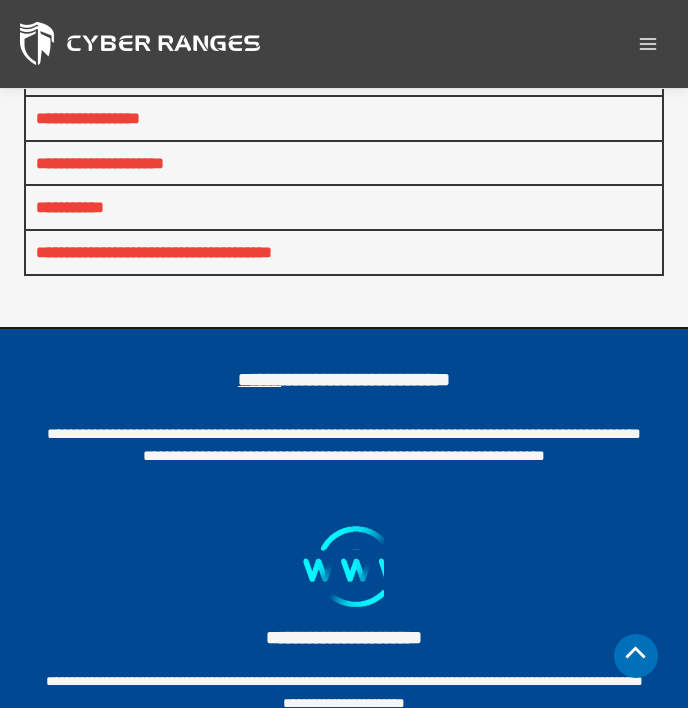 click on "**********" at bounding box center (94, -239) 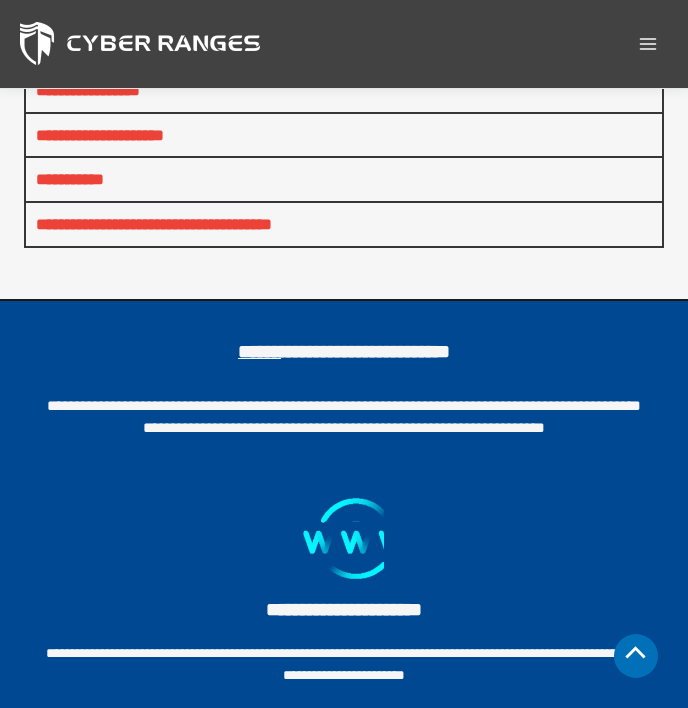 scroll, scrollTop: 3118, scrollLeft: 0, axis: vertical 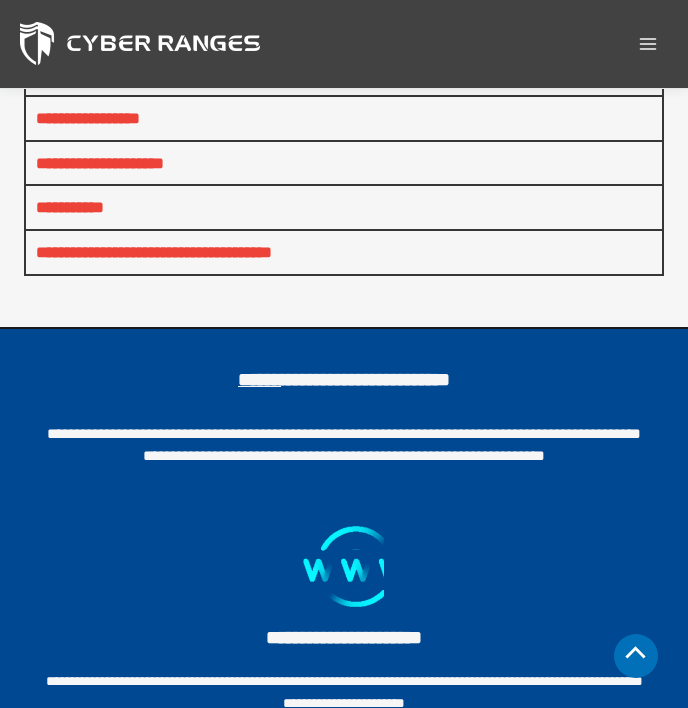 click on "**********" at bounding box center [115, -283] 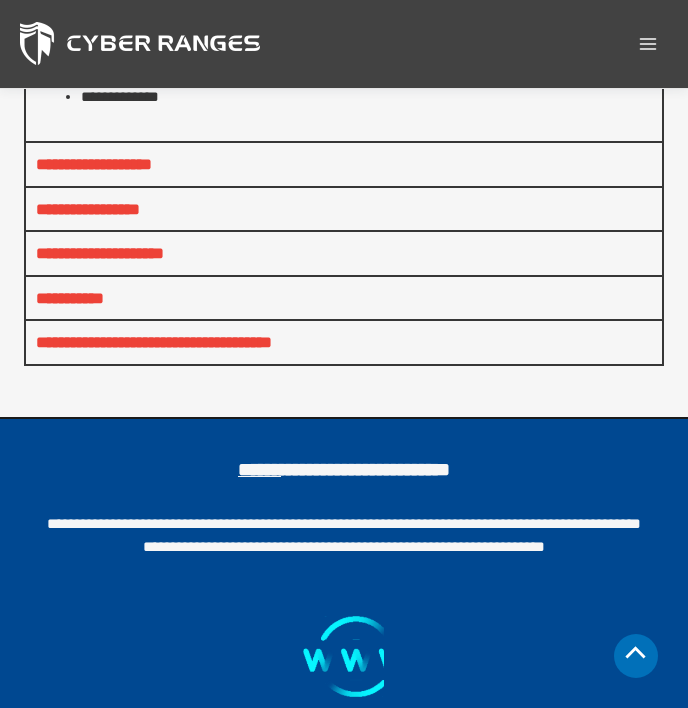 click on "**********" at bounding box center (150, 73) 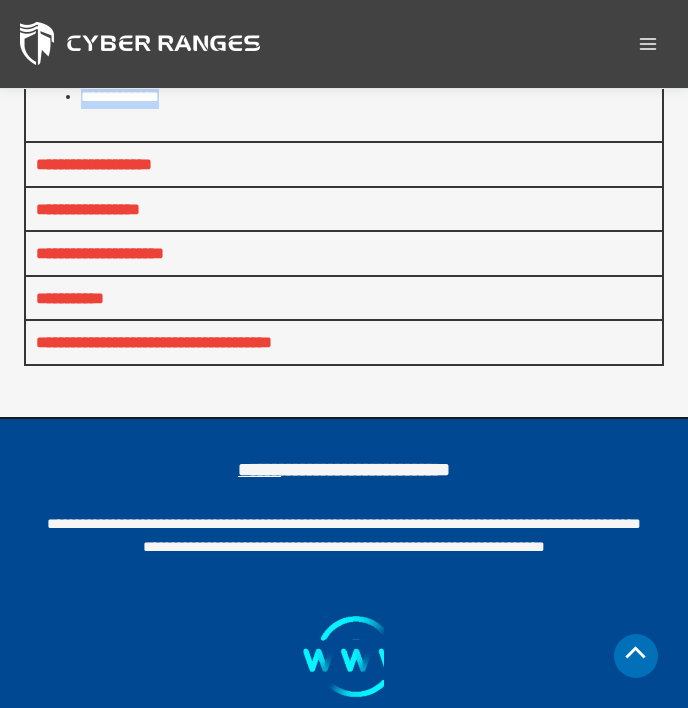 drag, startPoint x: 213, startPoint y: 527, endPoint x: 75, endPoint y: 382, distance: 200.17242 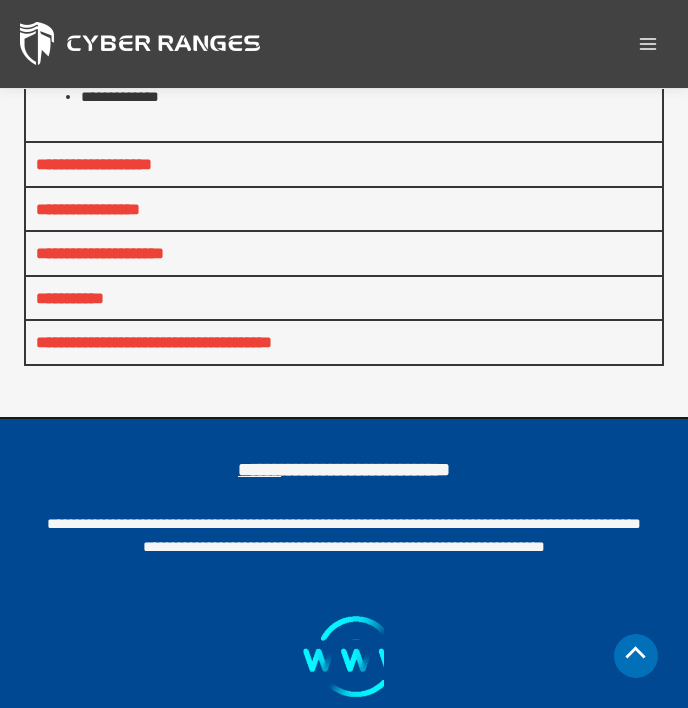 click on "**********" at bounding box center (120, 96) 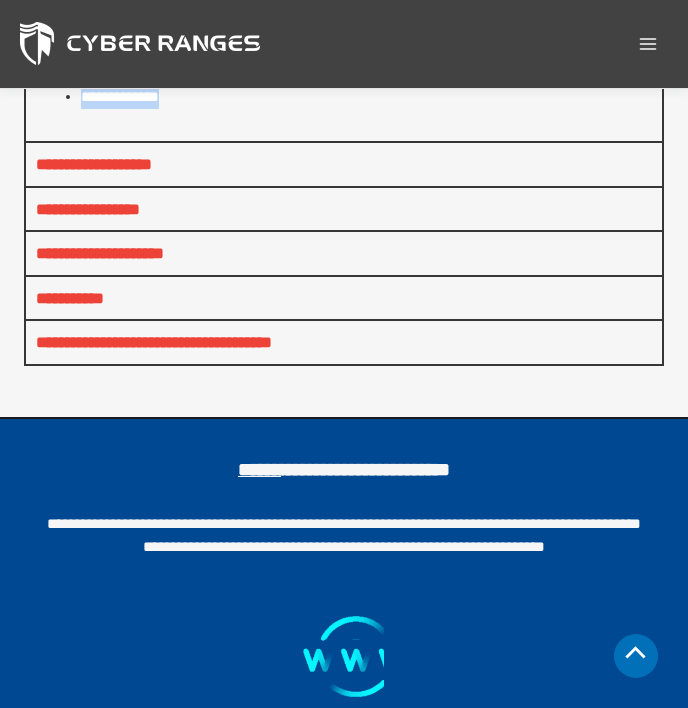 drag, startPoint x: 80, startPoint y: 382, endPoint x: 228, endPoint y: 531, distance: 210.0119 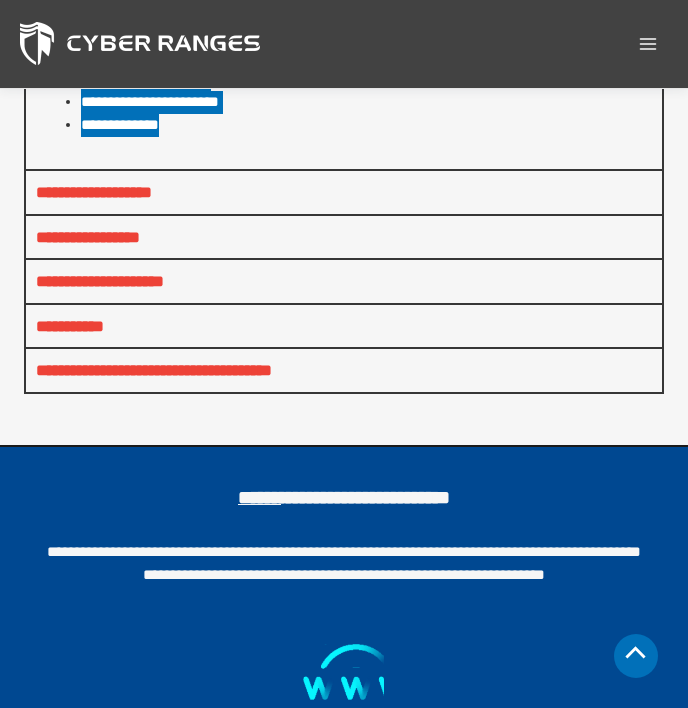 scroll, scrollTop: 3218, scrollLeft: 0, axis: vertical 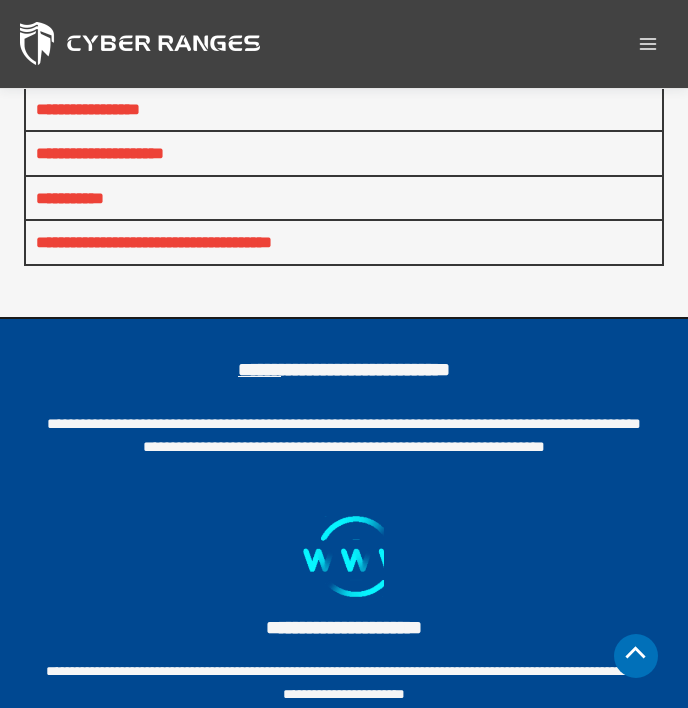 click on "**********" at bounding box center [94, 64] 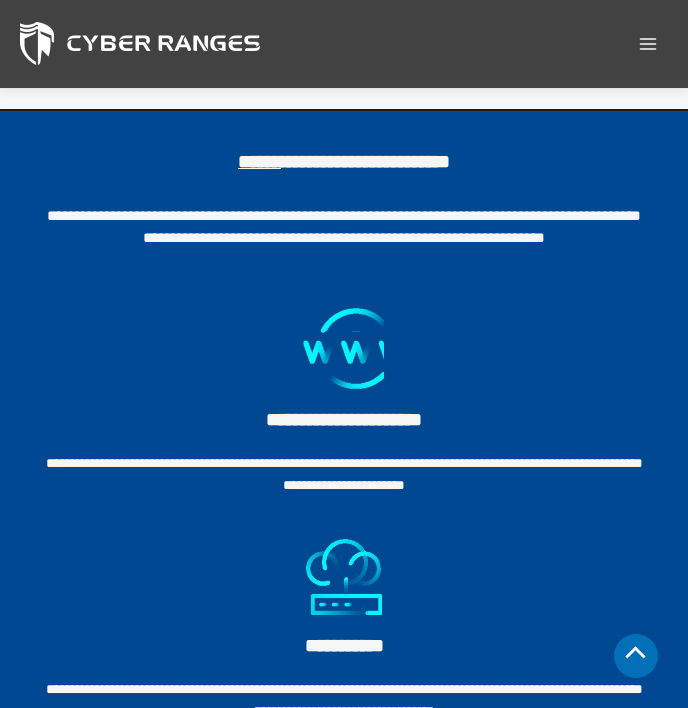 scroll, scrollTop: 3218, scrollLeft: 0, axis: vertical 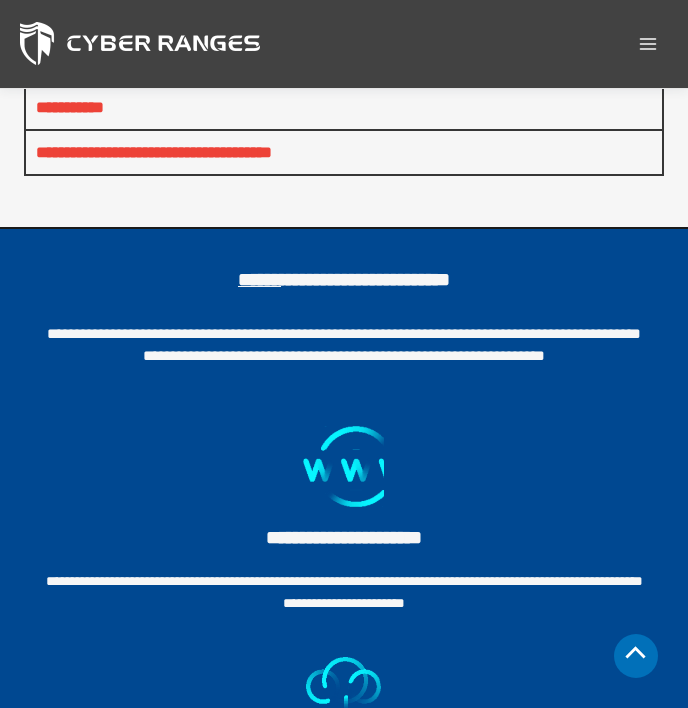 drag, startPoint x: 70, startPoint y: 338, endPoint x: 570, endPoint y: 383, distance: 502.0209 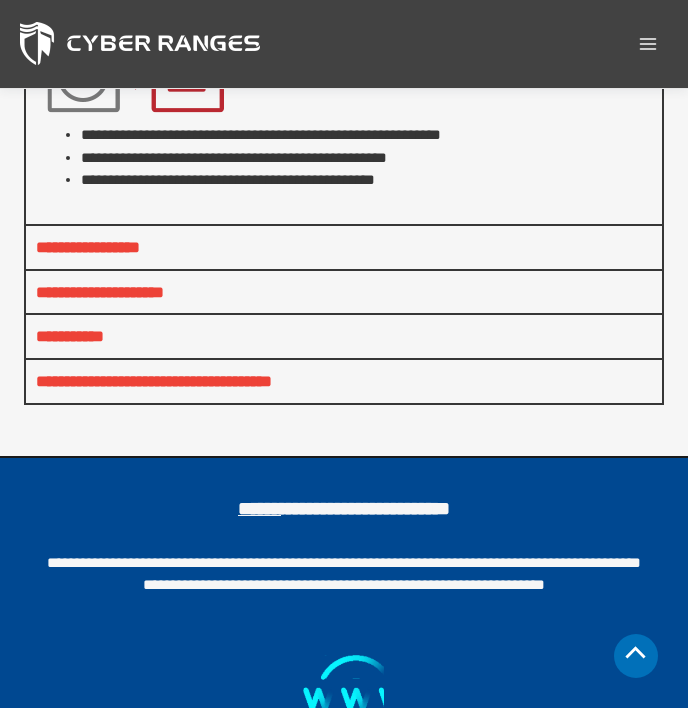 scroll, scrollTop: 3218, scrollLeft: 0, axis: vertical 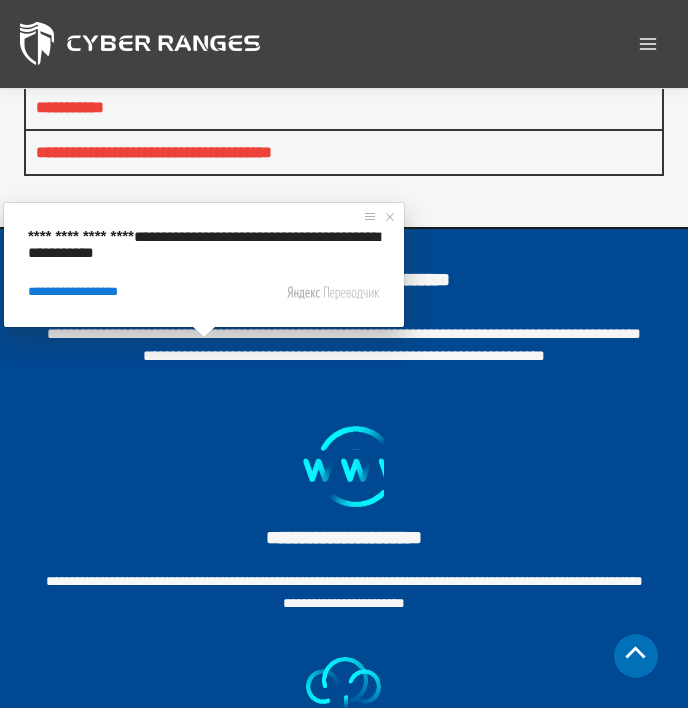 drag, startPoint x: 79, startPoint y: 336, endPoint x: 622, endPoint y: 335, distance: 543.0009 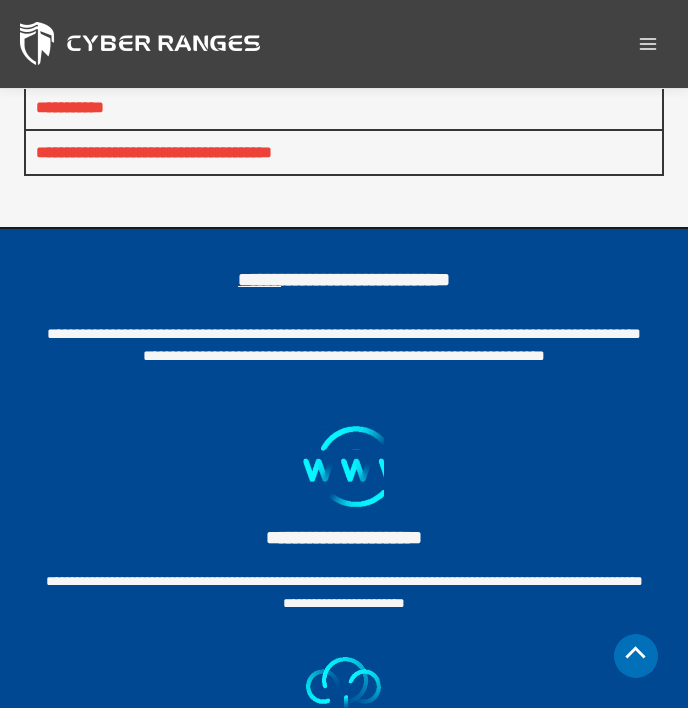 copy on "**********" 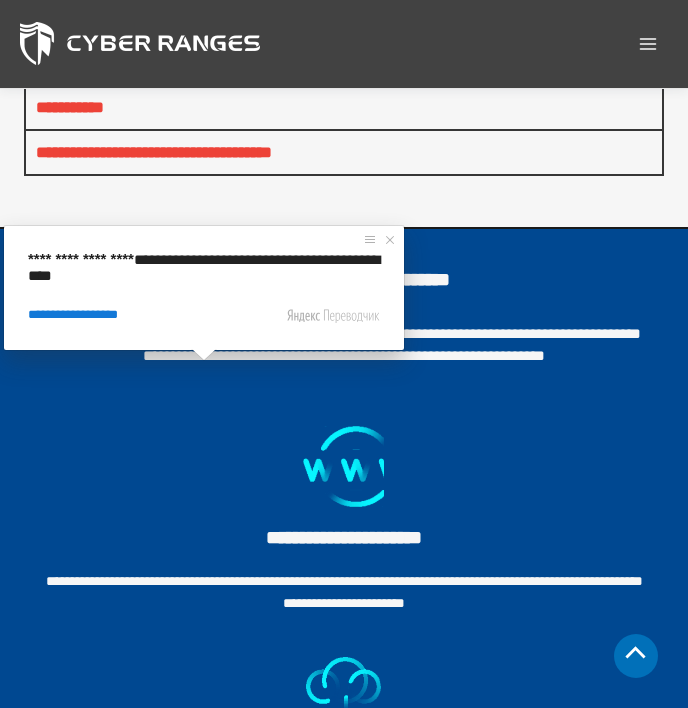 drag, startPoint x: 84, startPoint y: 357, endPoint x: 581, endPoint y: 363, distance: 497.03622 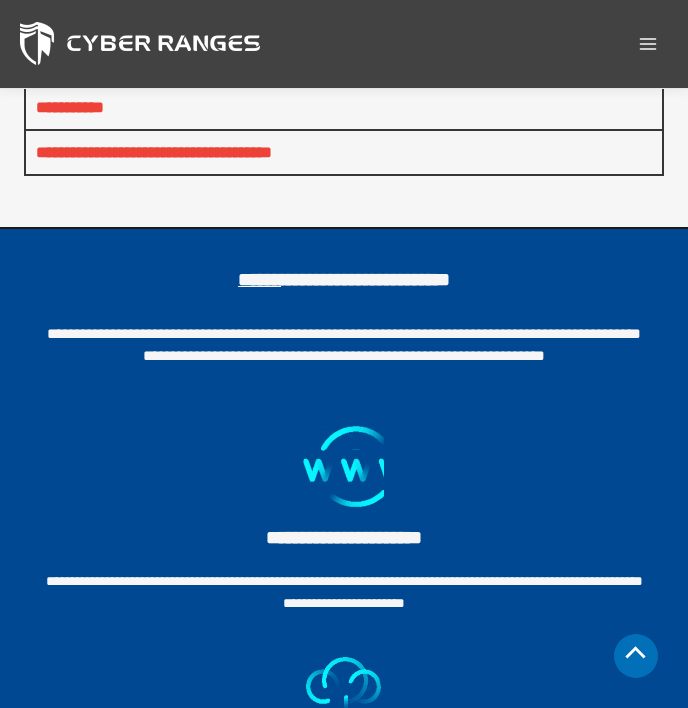 copy on "**********" 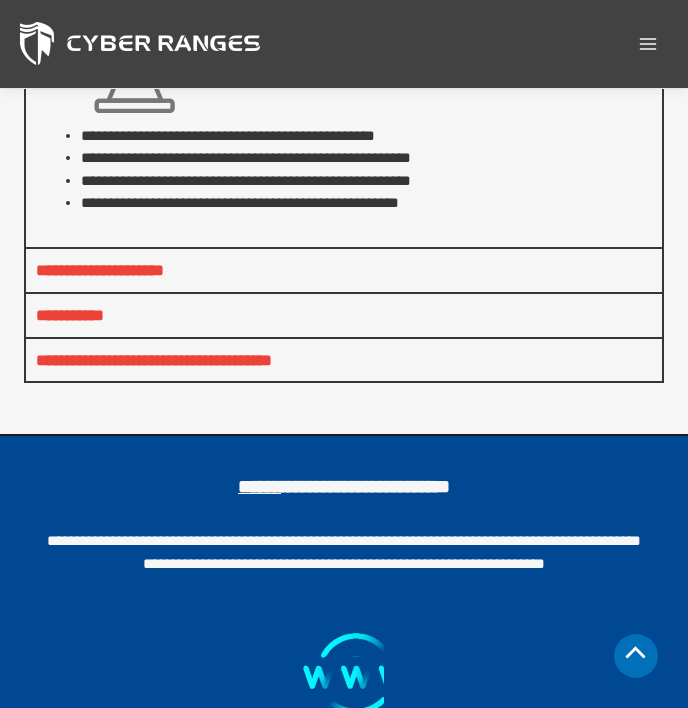 scroll, scrollTop: 3218, scrollLeft: 0, axis: vertical 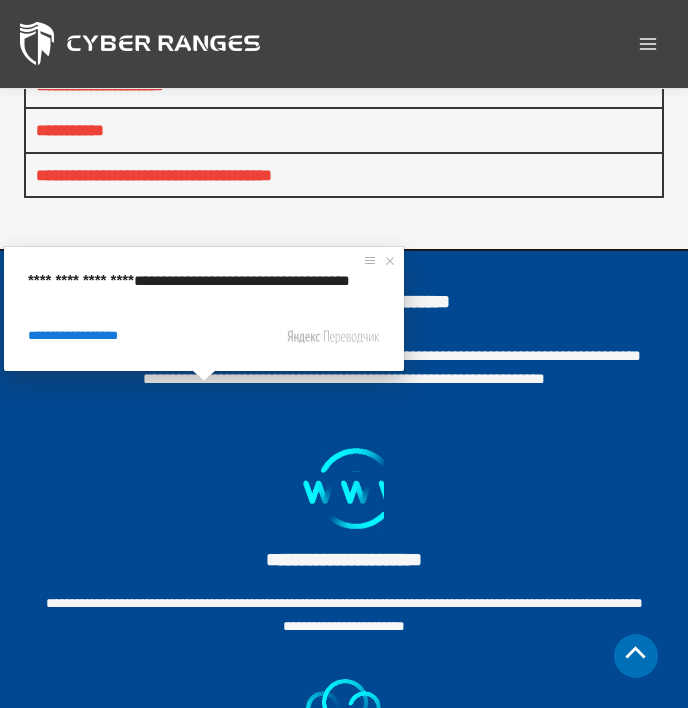 drag, startPoint x: 82, startPoint y: 378, endPoint x: 524, endPoint y: 386, distance: 442.0724 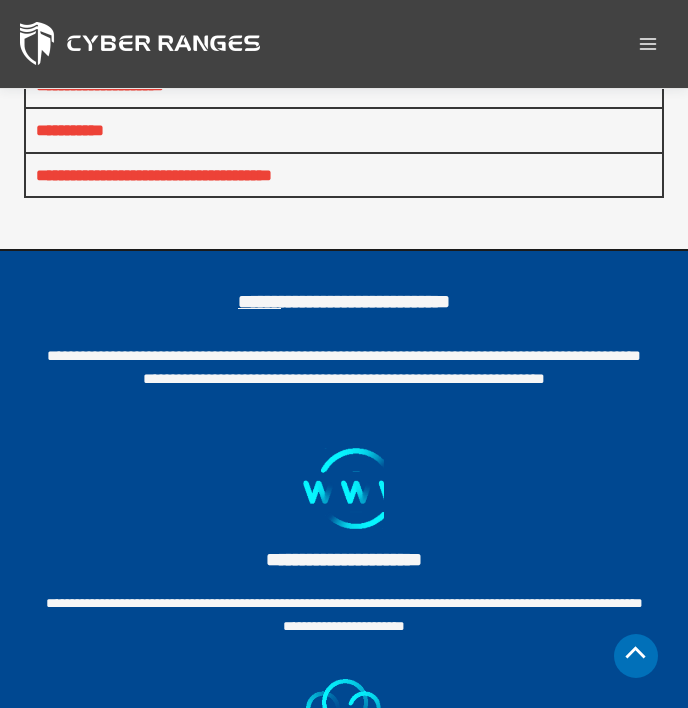 copy on "**********" 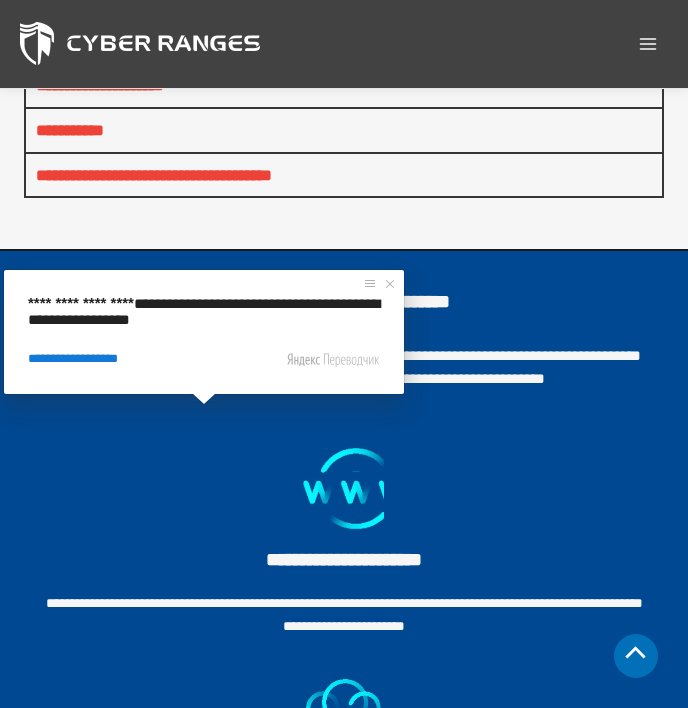 drag, startPoint x: 84, startPoint y: 398, endPoint x: 591, endPoint y: 414, distance: 507.2524 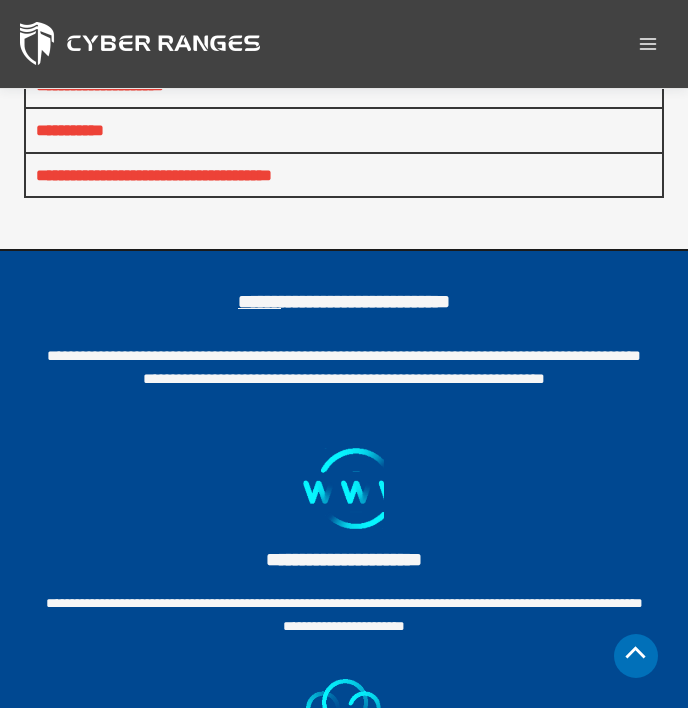 copy on "**********" 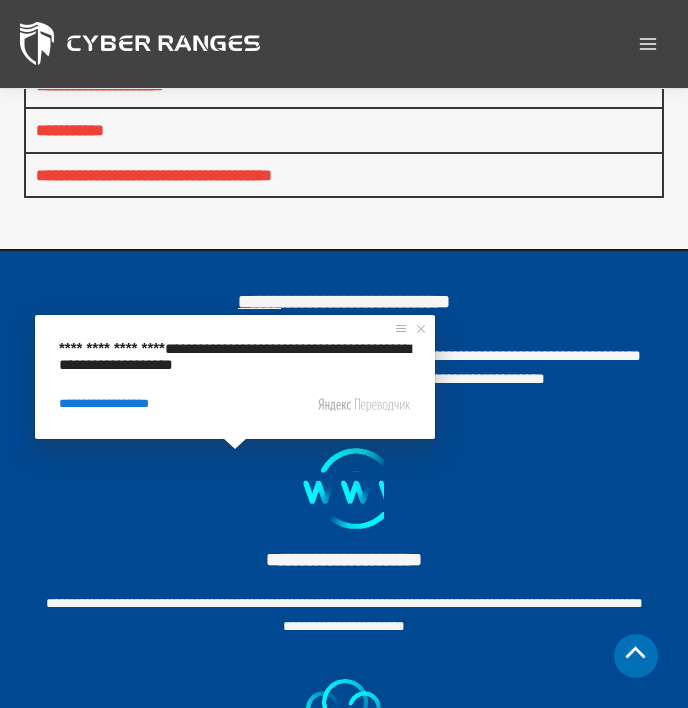 drag, startPoint x: 82, startPoint y: 453, endPoint x: 604, endPoint y: 452, distance: 522.001 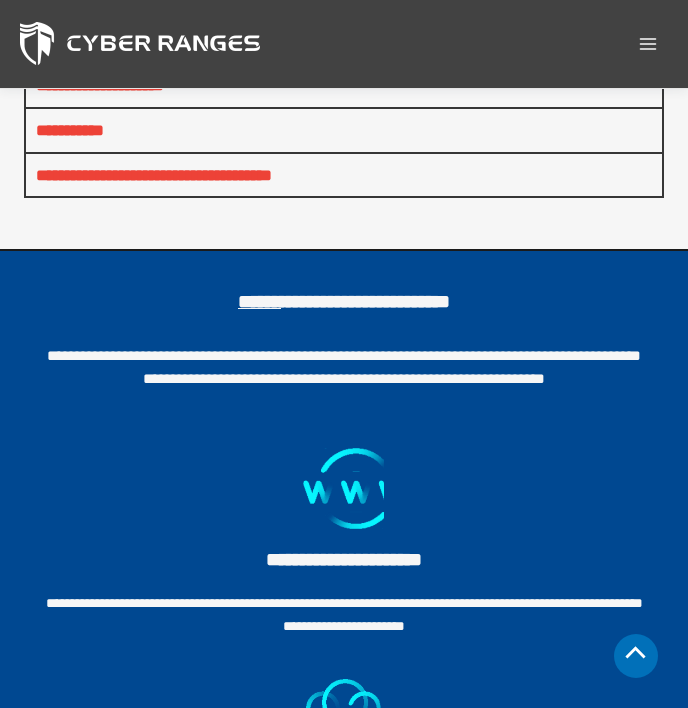 copy on "**********" 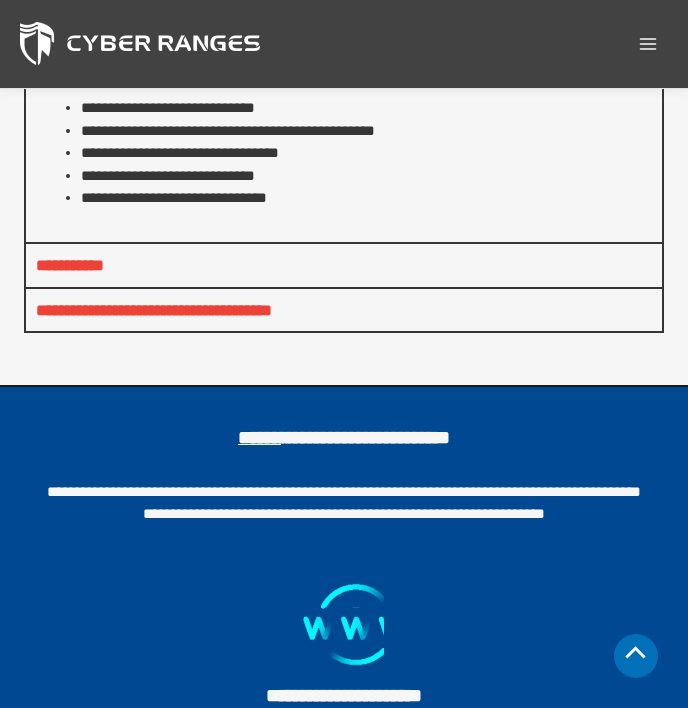 drag, startPoint x: 80, startPoint y: 426, endPoint x: 322, endPoint y: 452, distance: 243.39268 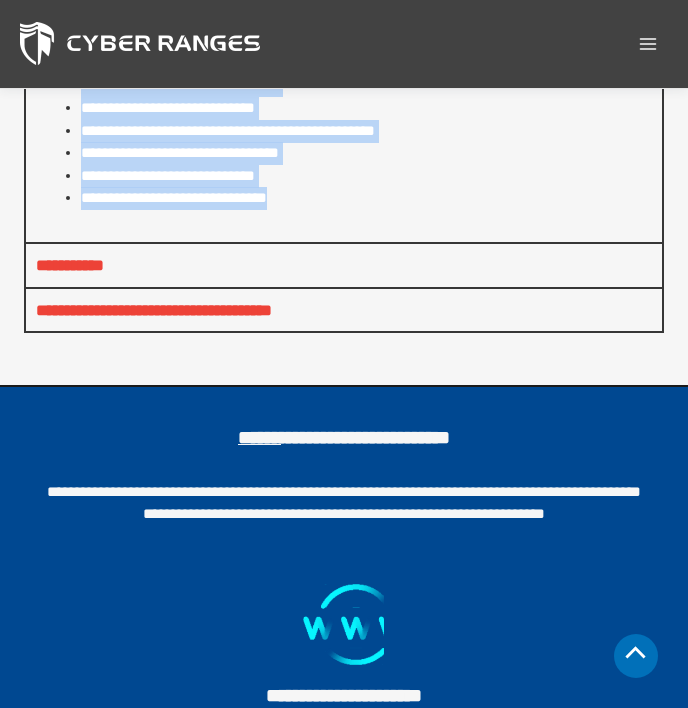 drag, startPoint x: 360, startPoint y: 631, endPoint x: 73, endPoint y: 421, distance: 355.62482 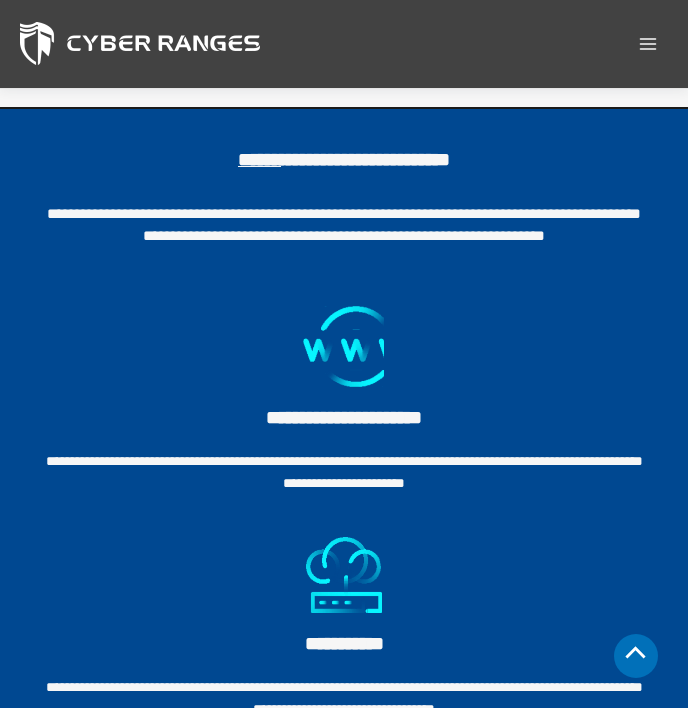 scroll, scrollTop: 3518, scrollLeft: 0, axis: vertical 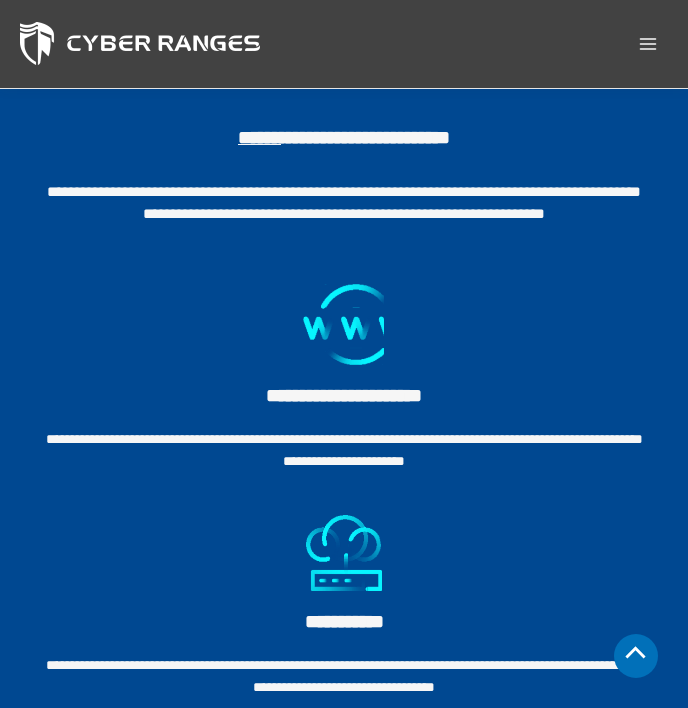 click on "**********" at bounding box center (344, -36) 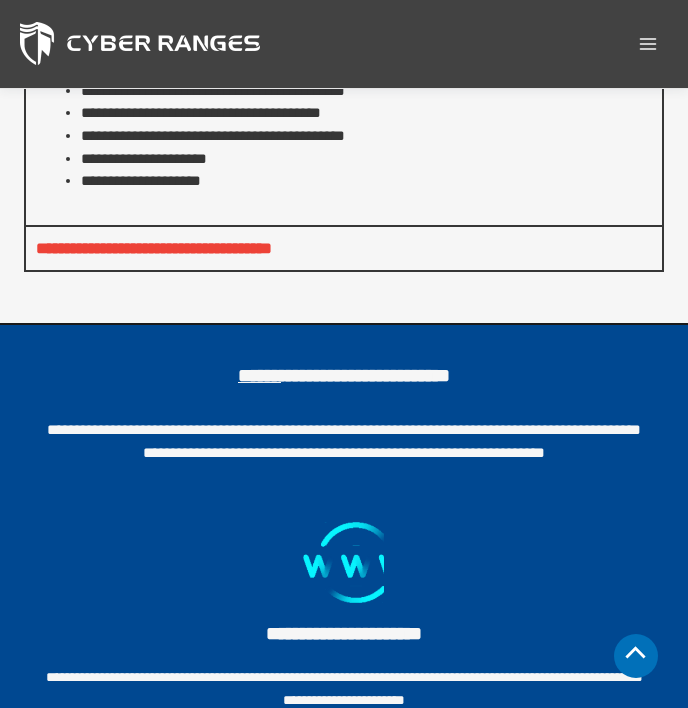 scroll, scrollTop: 3348, scrollLeft: 0, axis: vertical 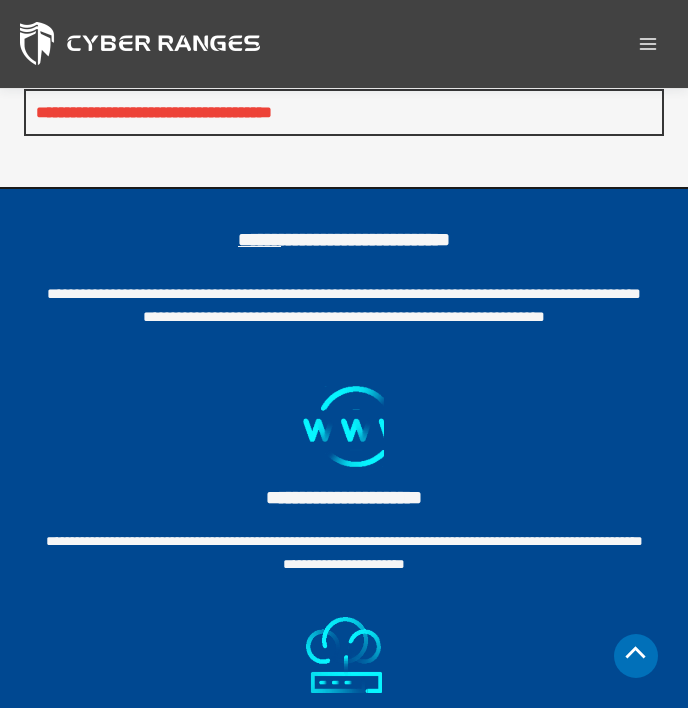 drag, startPoint x: 68, startPoint y: 335, endPoint x: 312, endPoint y: 474, distance: 280.81488 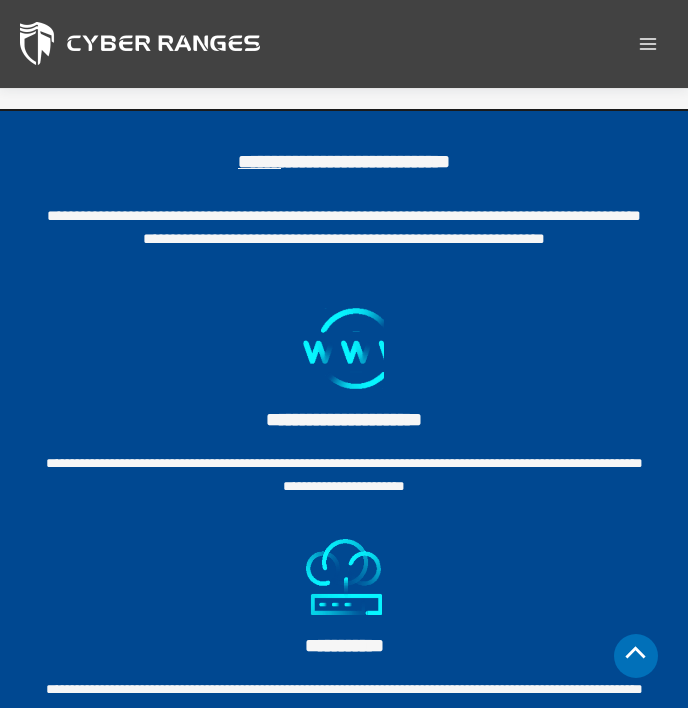 scroll, scrollTop: 3448, scrollLeft: 0, axis: vertical 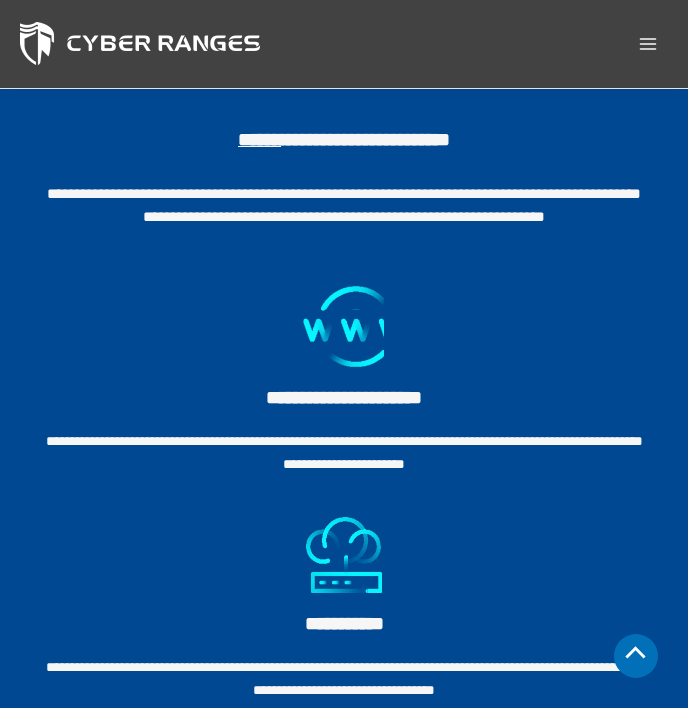 click on "**********" at bounding box center (154, 12) 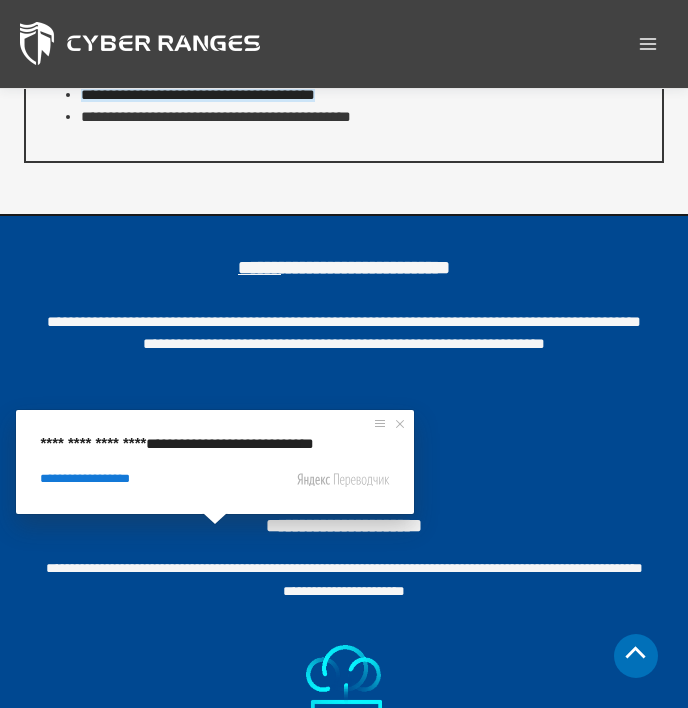 scroll, scrollTop: 3348, scrollLeft: 0, axis: vertical 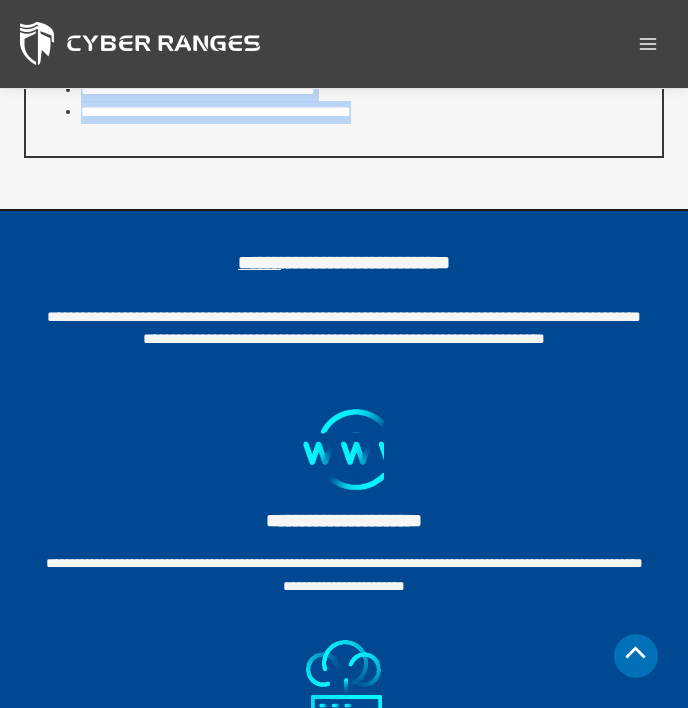 drag, startPoint x: 464, startPoint y: 538, endPoint x: 71, endPoint y: 382, distance: 422.82974 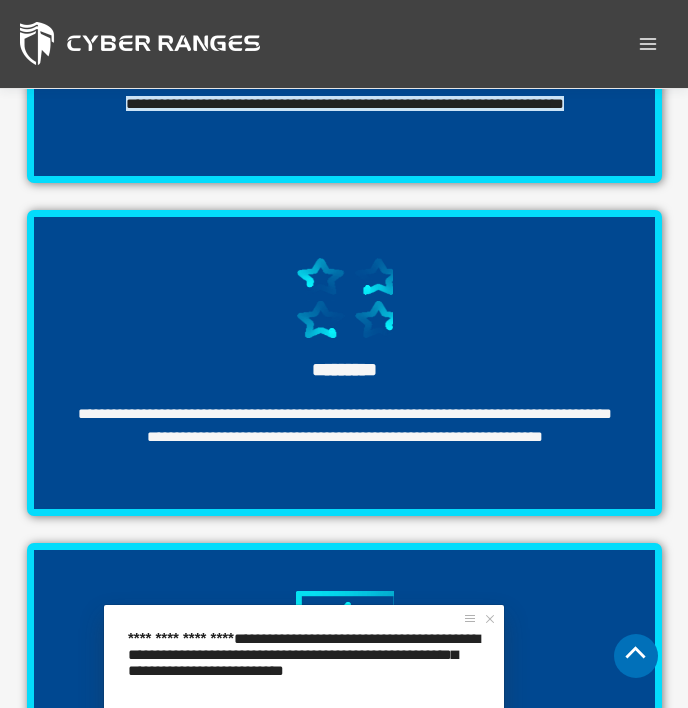 scroll, scrollTop: 6848, scrollLeft: 0, axis: vertical 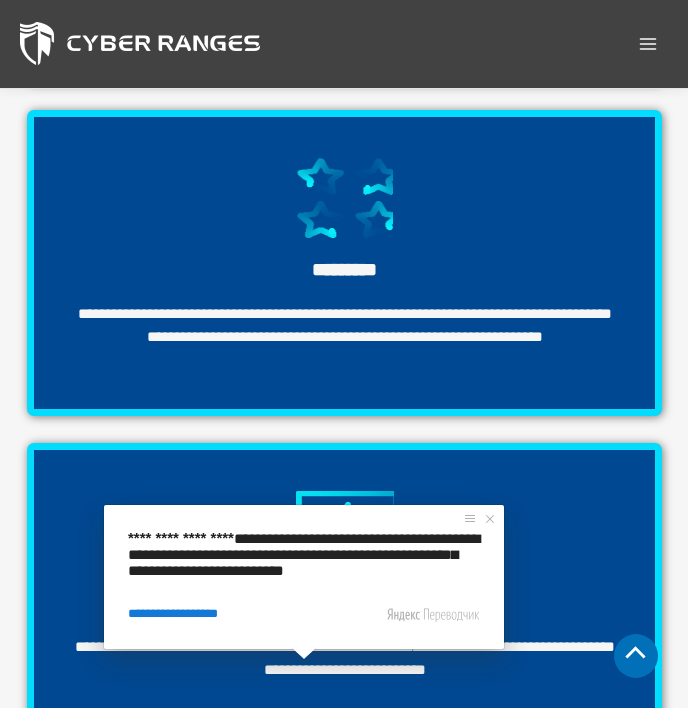 click at bounding box center [344, -149] 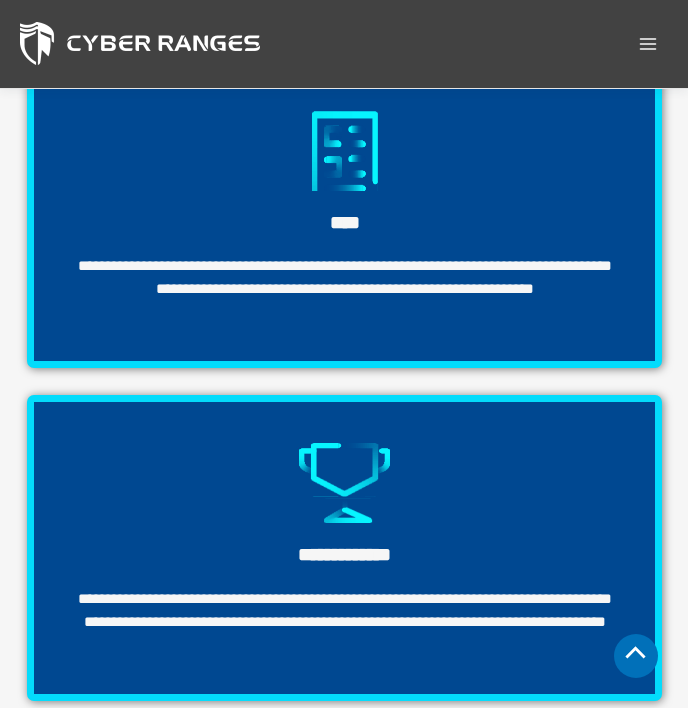 scroll, scrollTop: 5748, scrollLeft: 0, axis: vertical 